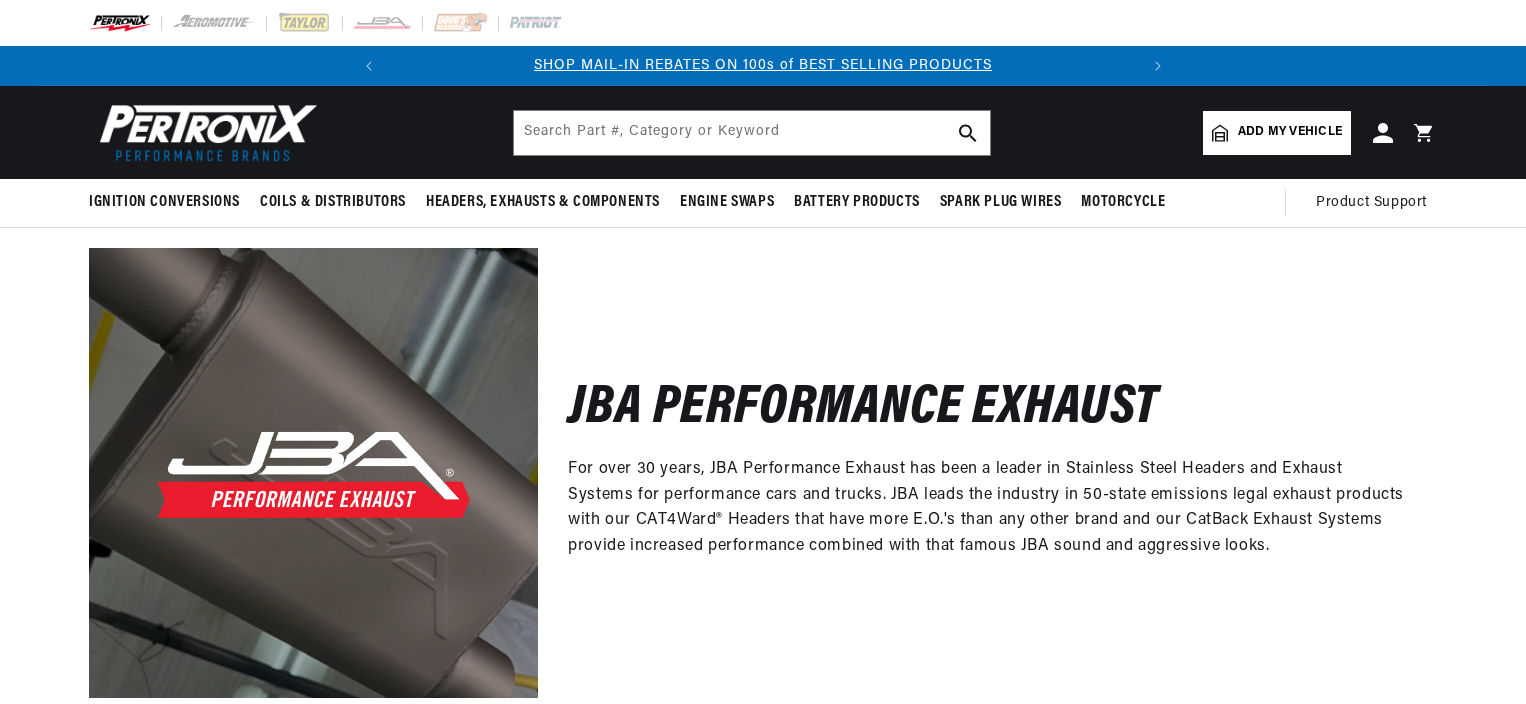 scroll, scrollTop: 0, scrollLeft: 0, axis: both 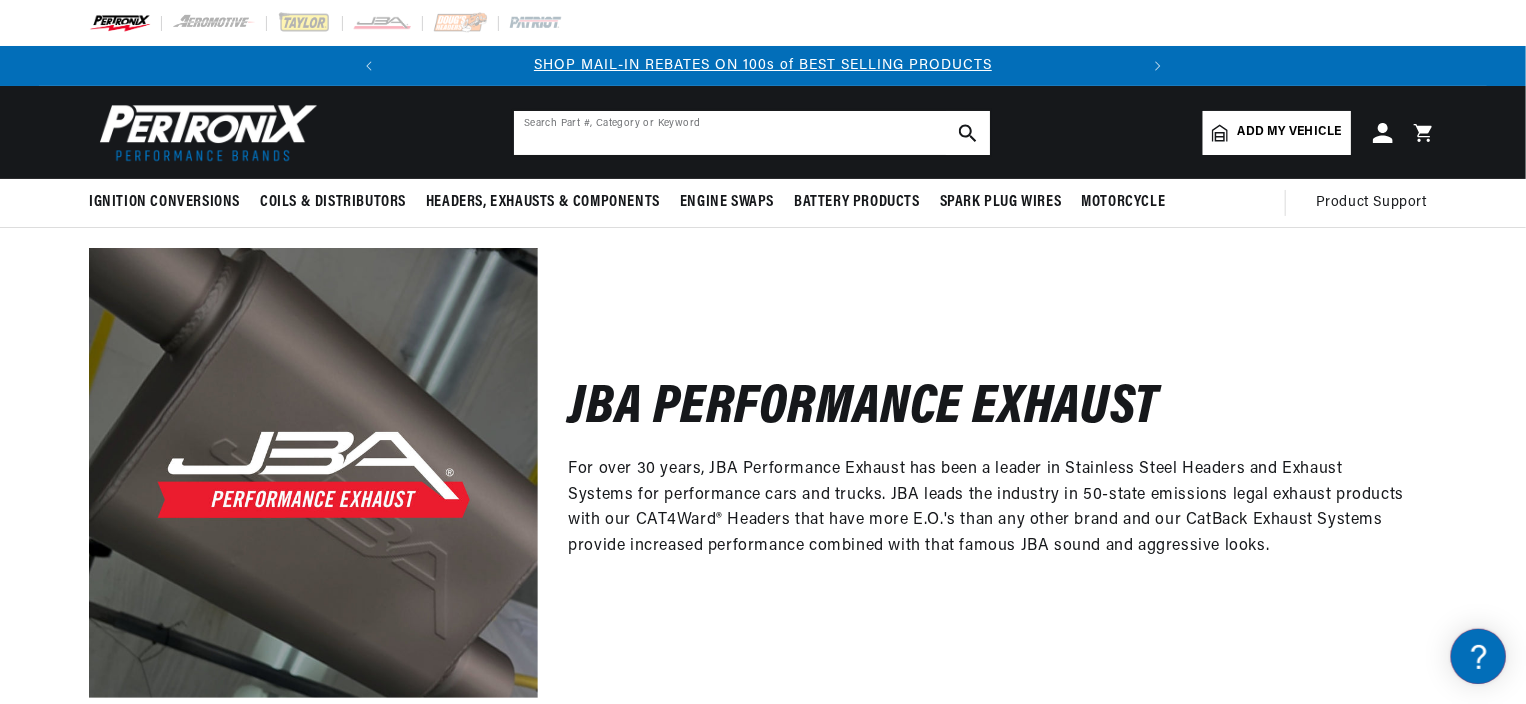 click at bounding box center [752, 133] 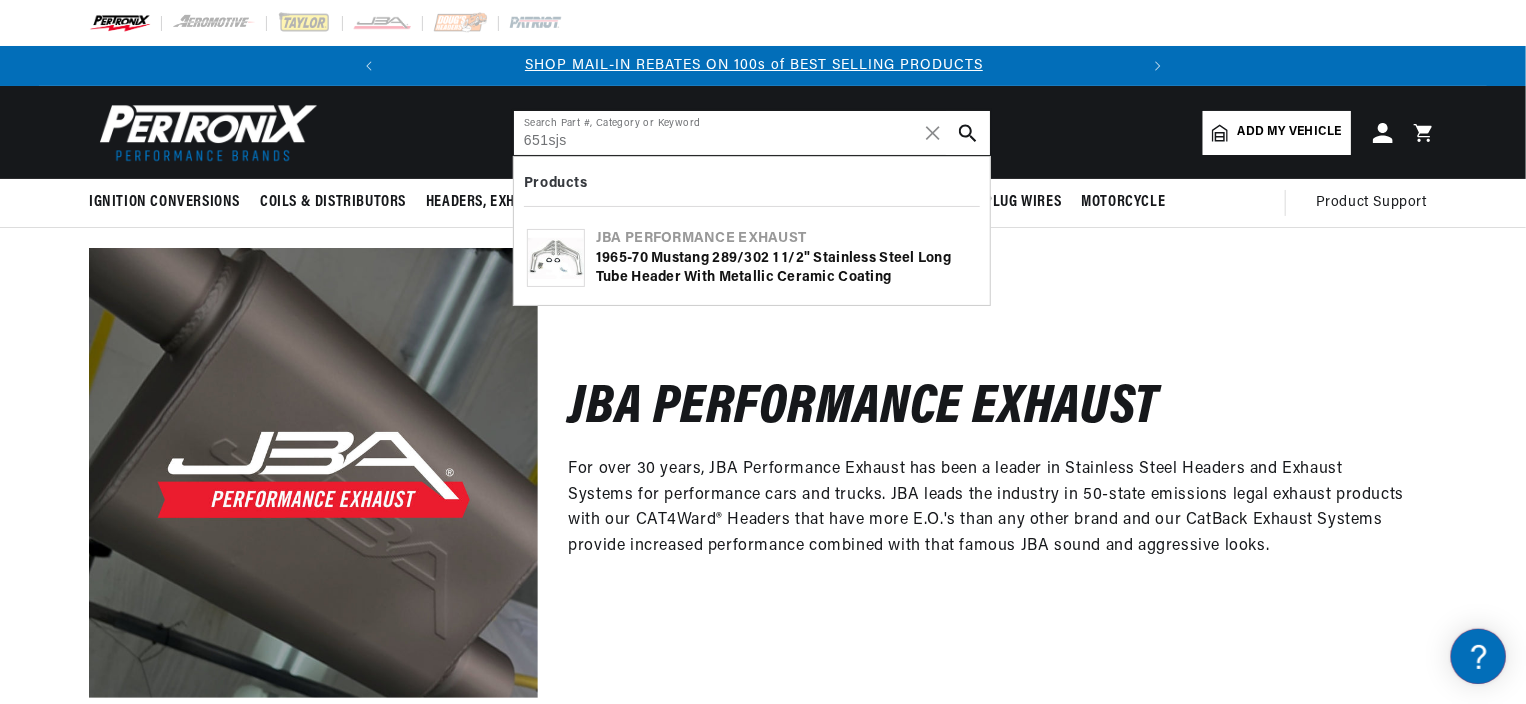 scroll, scrollTop: 0, scrollLeft: 0, axis: both 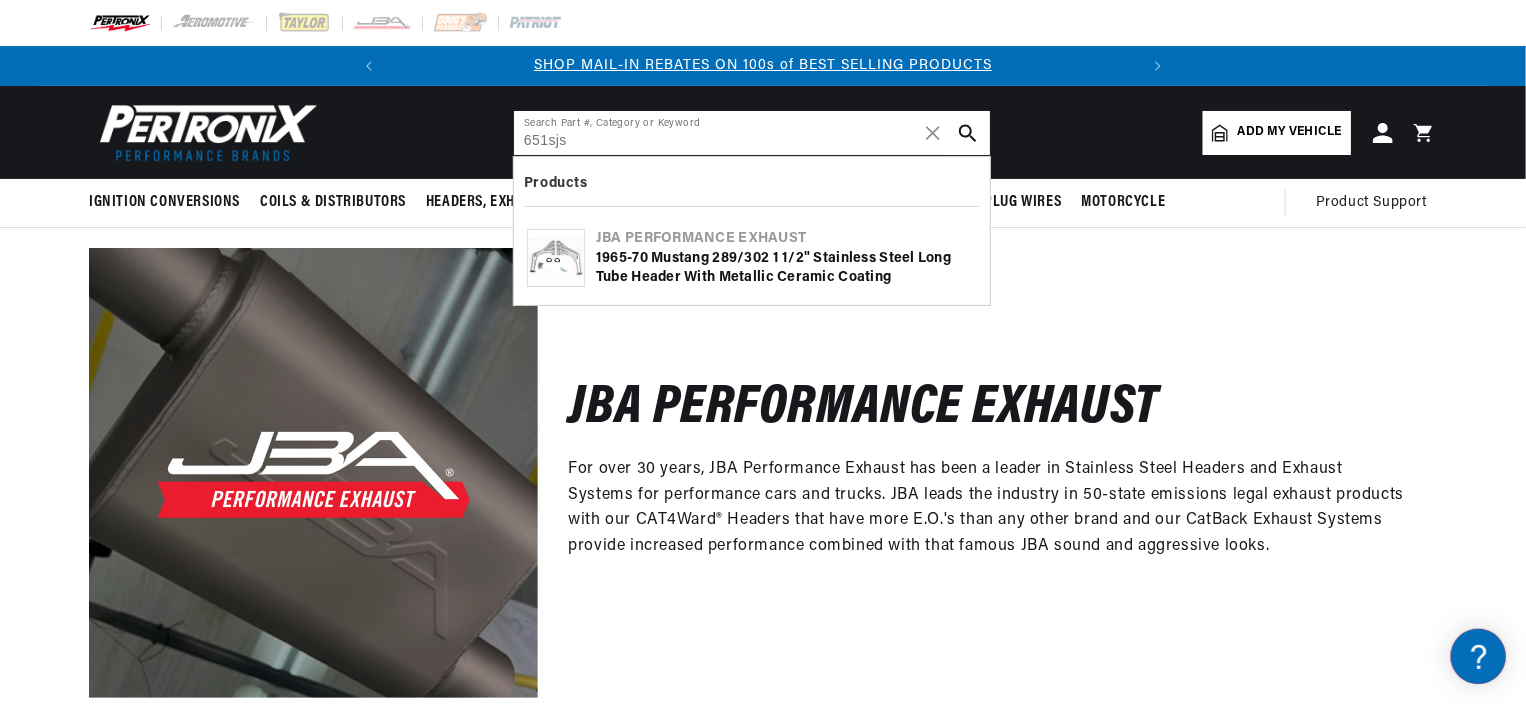 type on "651sjs" 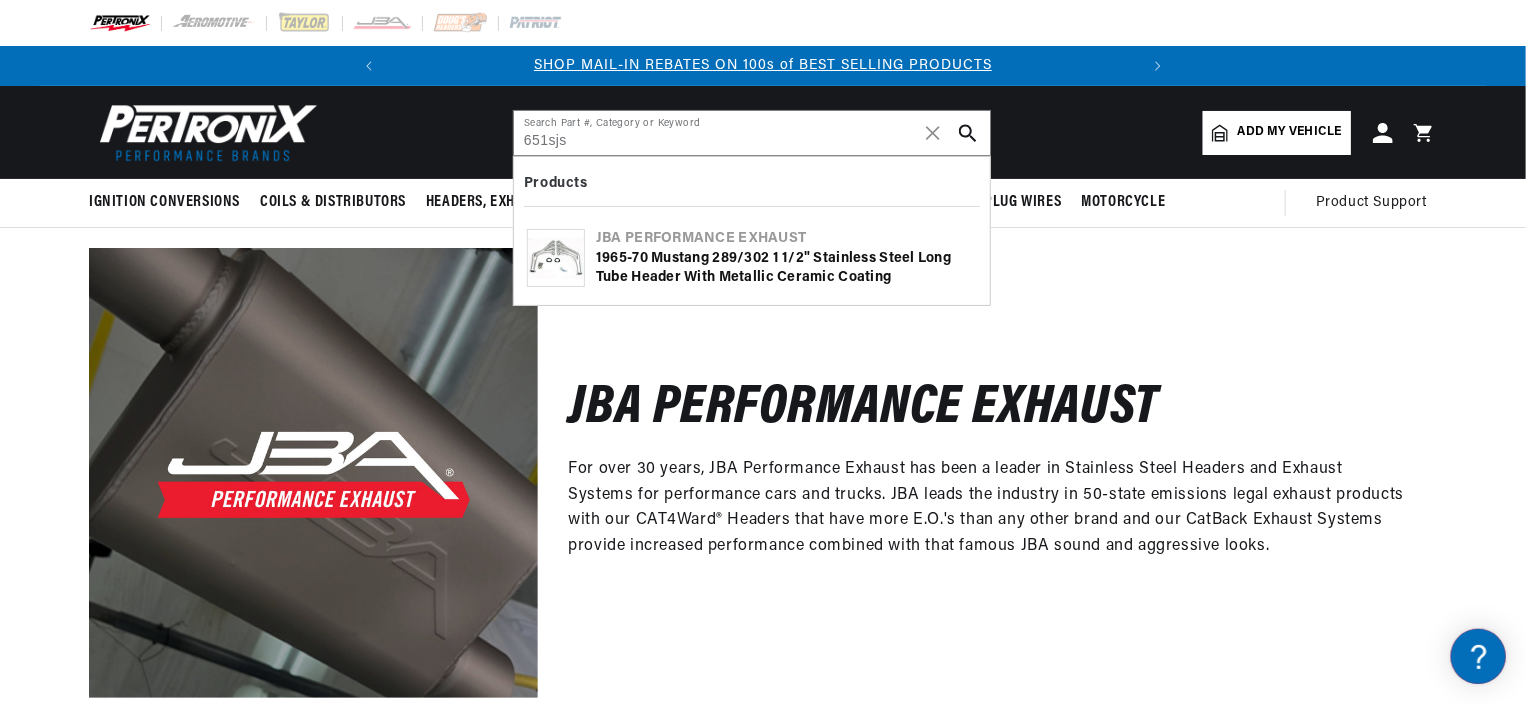 click on "JBA Performance Exhaust" at bounding box center (786, 239) 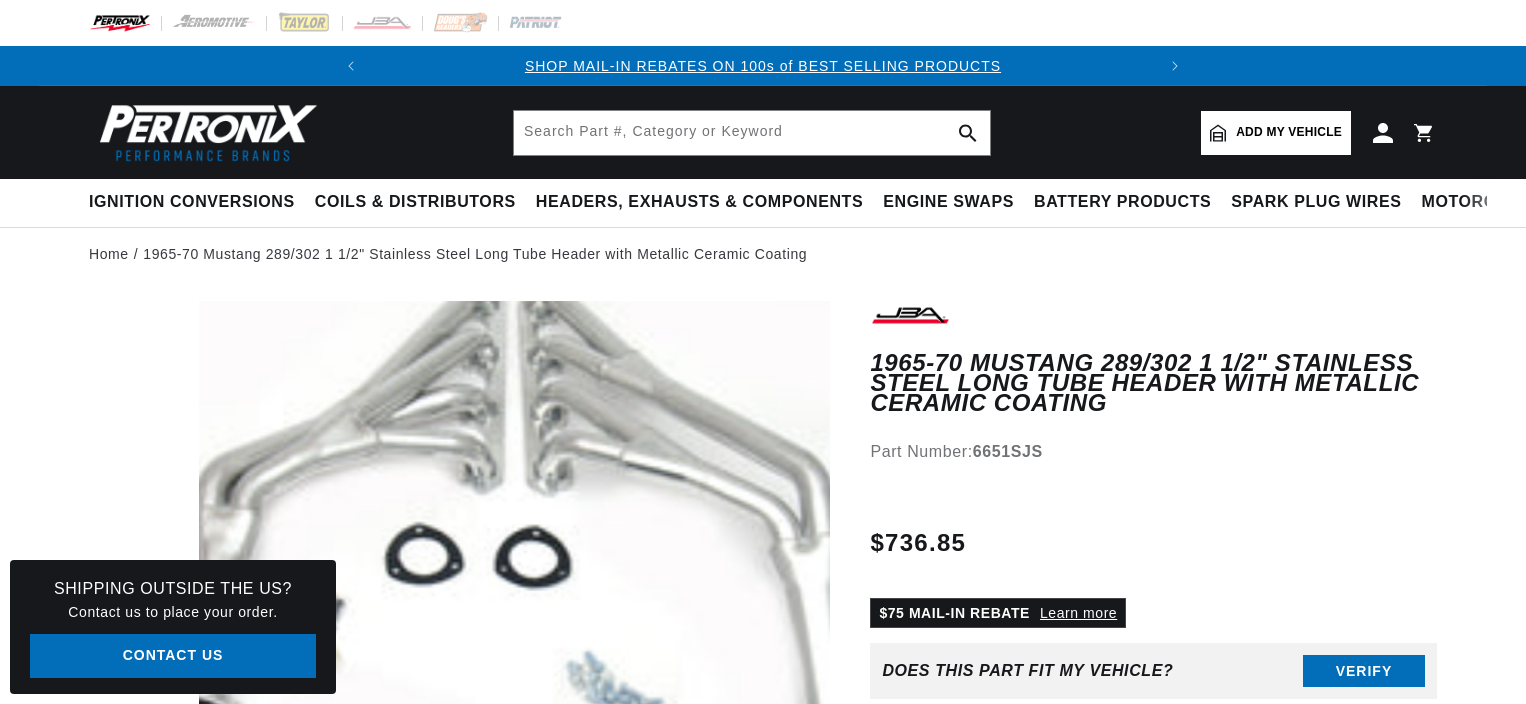 scroll, scrollTop: 0, scrollLeft: 0, axis: both 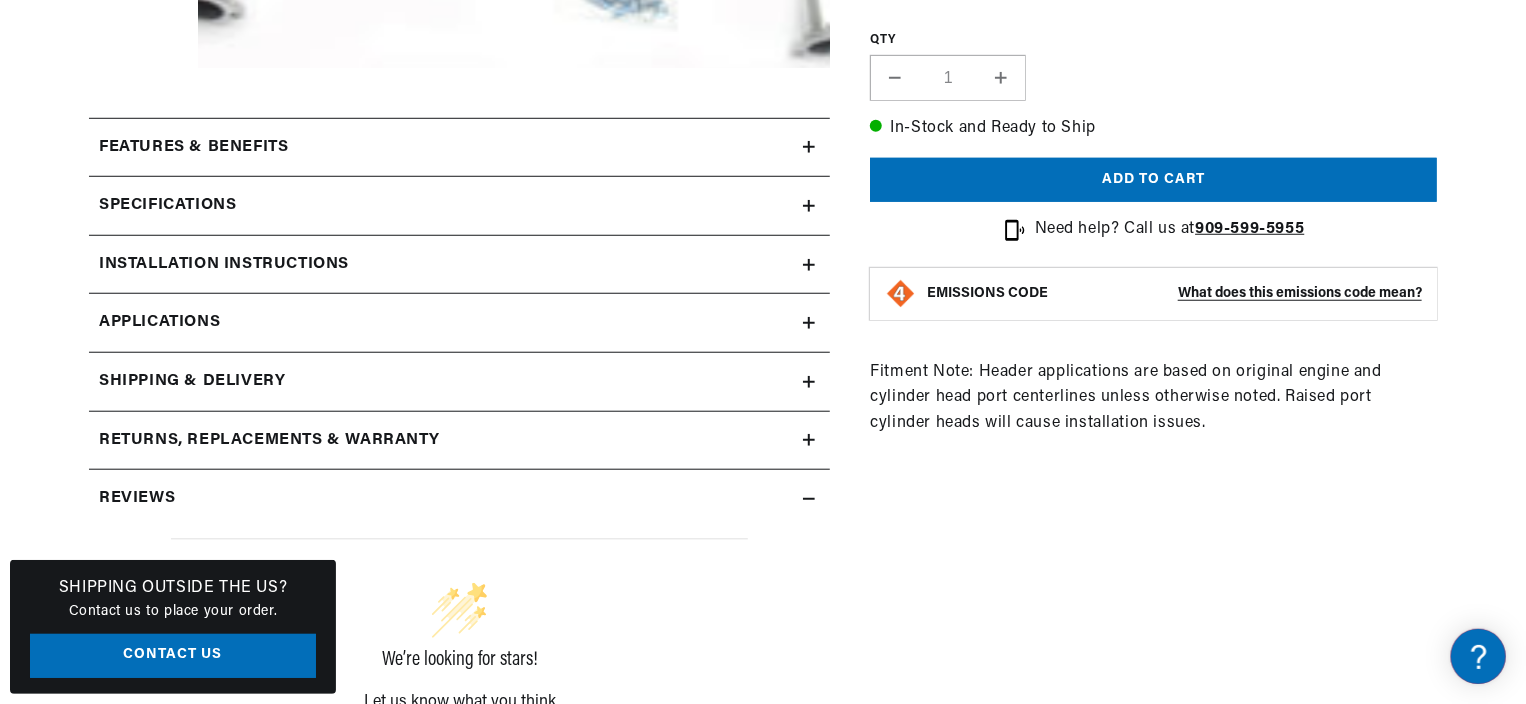 click on "Increase quantity for 1965-70 Mustang 289/302 1 1/2&quot; Stainless Steel Long Tube Header with Metallic Ceramic Coating" at bounding box center [1001, 78] 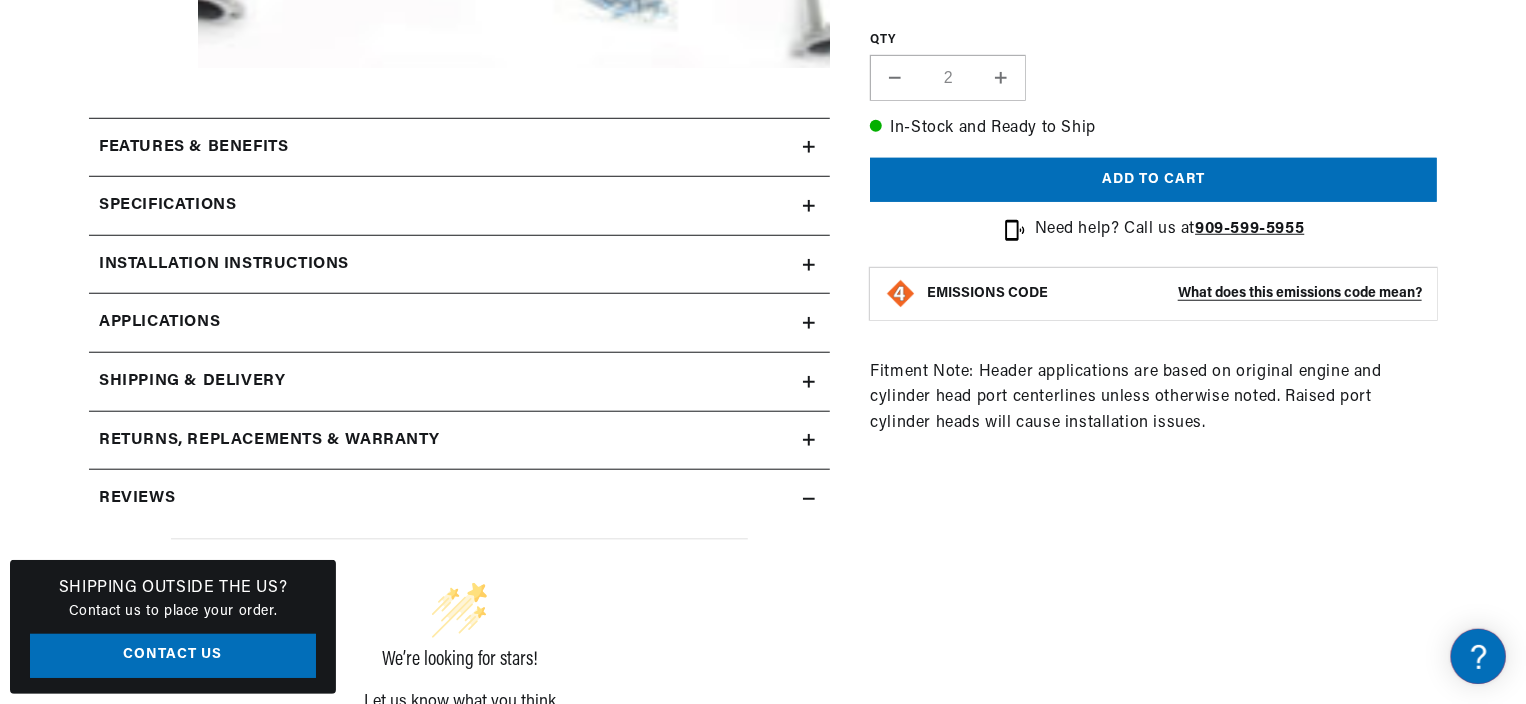 click on "Increase quantity for 1965-70 Mustang 289/302 1 1/2&quot; Stainless Steel Long Tube Header with Metallic Ceramic Coating" at bounding box center (1001, 78) 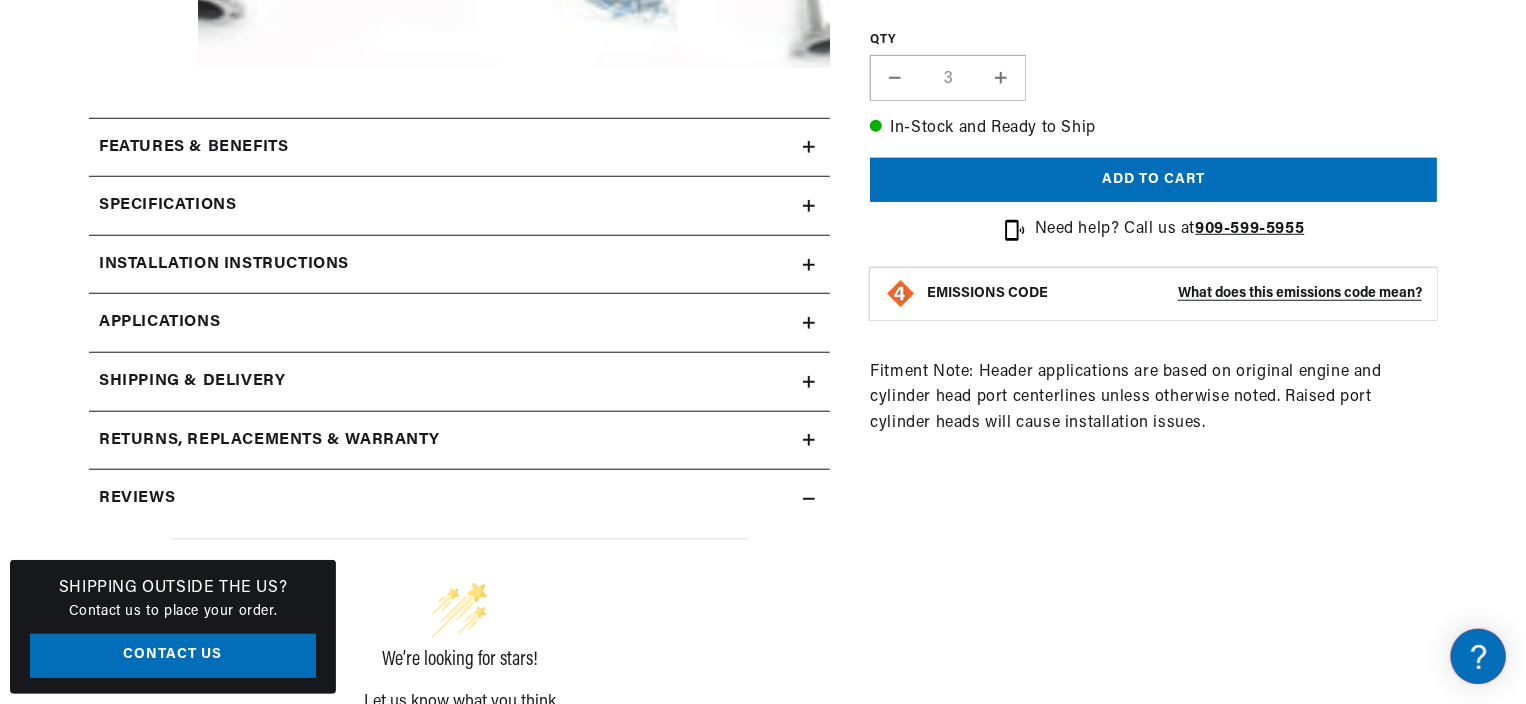 click on "Increase quantity for 1965-70 Mustang 289/302 1 1/2&quot; Stainless Steel Long Tube Header with Metallic Ceramic Coating" at bounding box center (1001, 78) 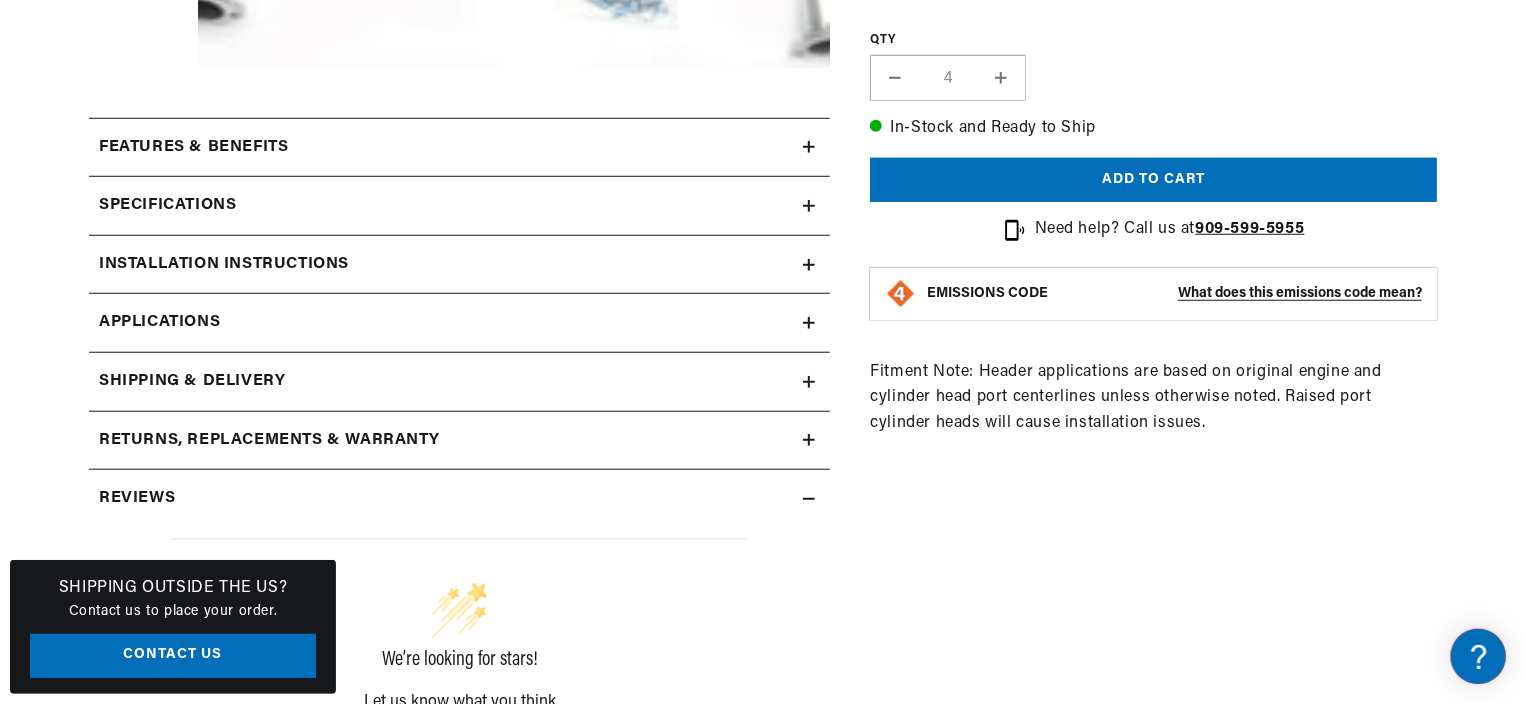 click on "Decrease quantity for 1965-70 Mustang 289/302 1 1/2&quot; Stainless Steel Long Tube Header with Metallic Ceramic Coating" at bounding box center [895, 78] 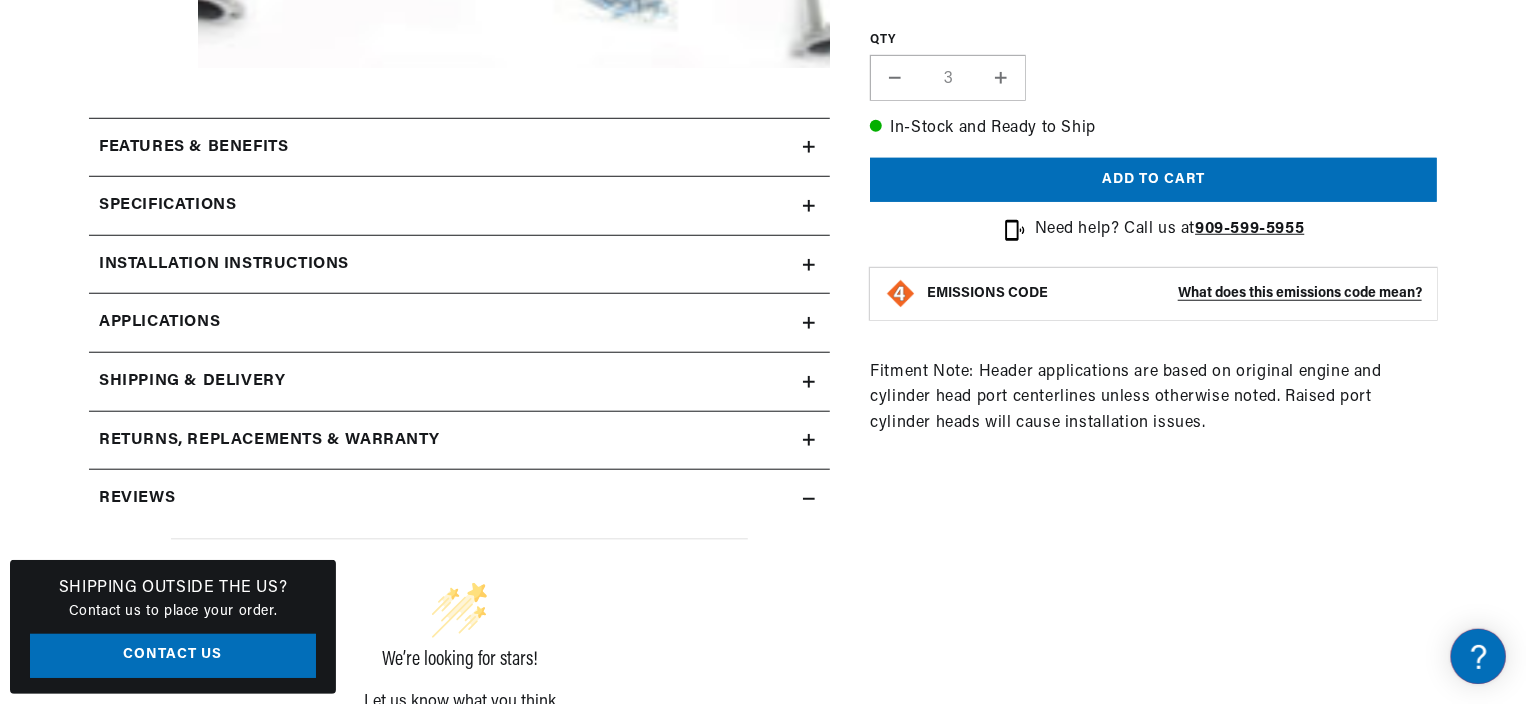 click on "Decrease quantity for 1965-70 Mustang 289/302 1 1/2&quot; Stainless Steel Long Tube Header with Metallic Ceramic Coating" at bounding box center [895, 78] 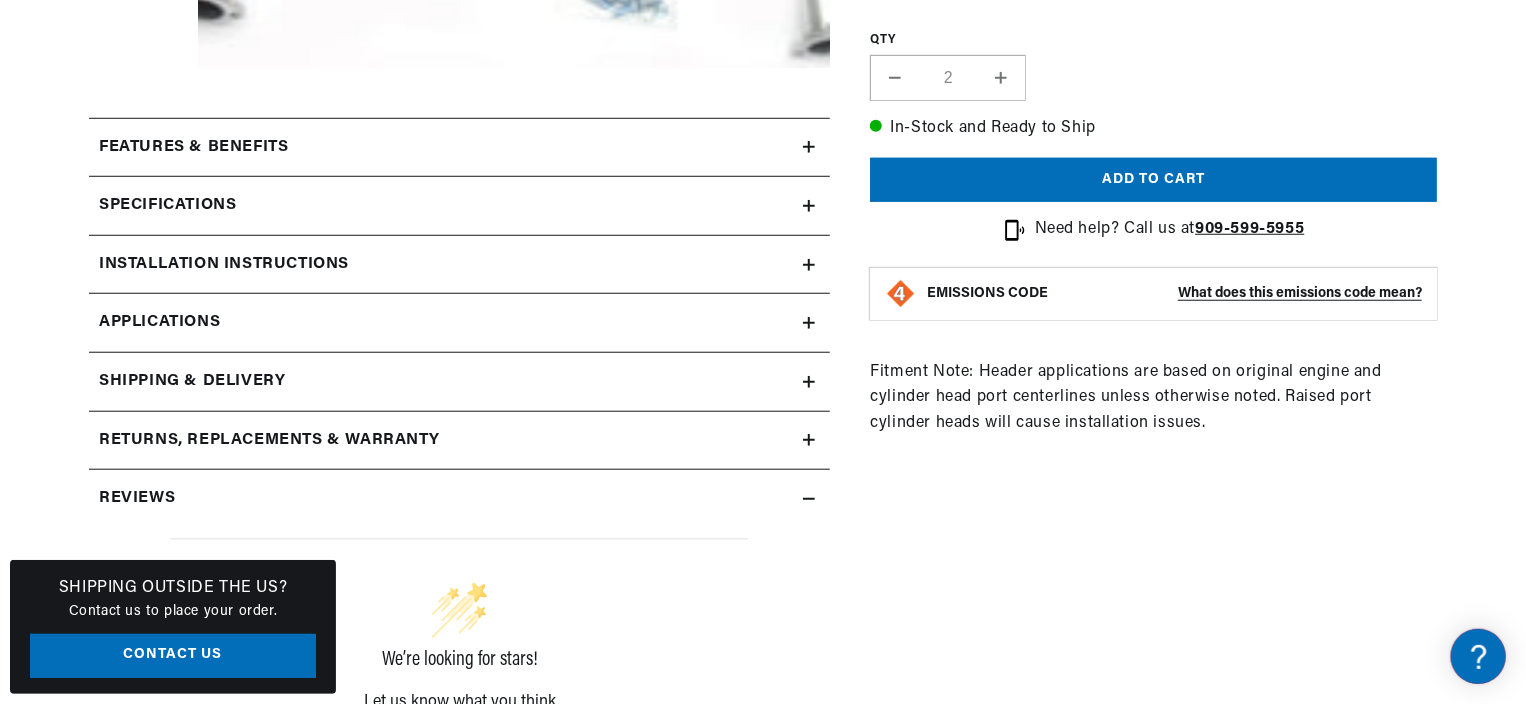 scroll, scrollTop: 0, scrollLeft: 746, axis: horizontal 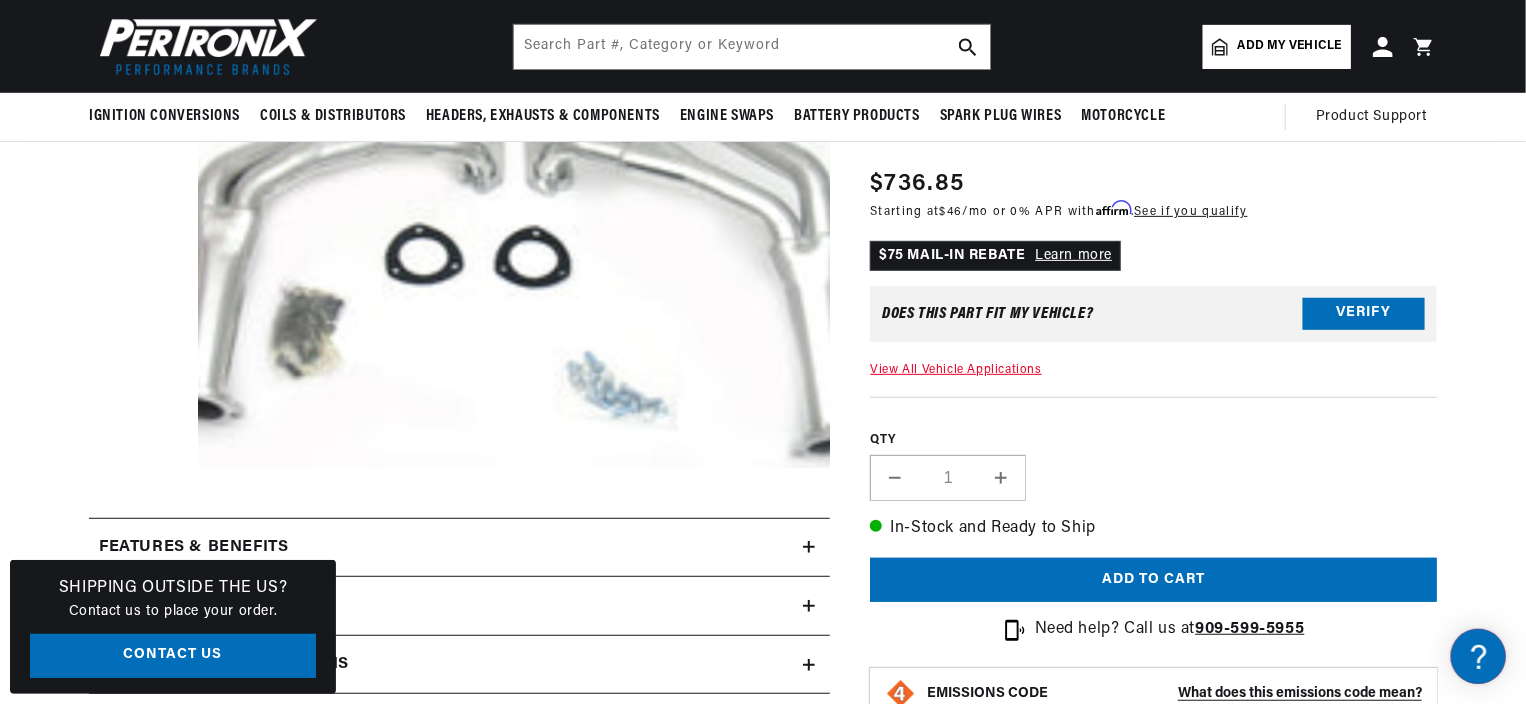click on "View All Vehicle Applications" at bounding box center (955, 370) 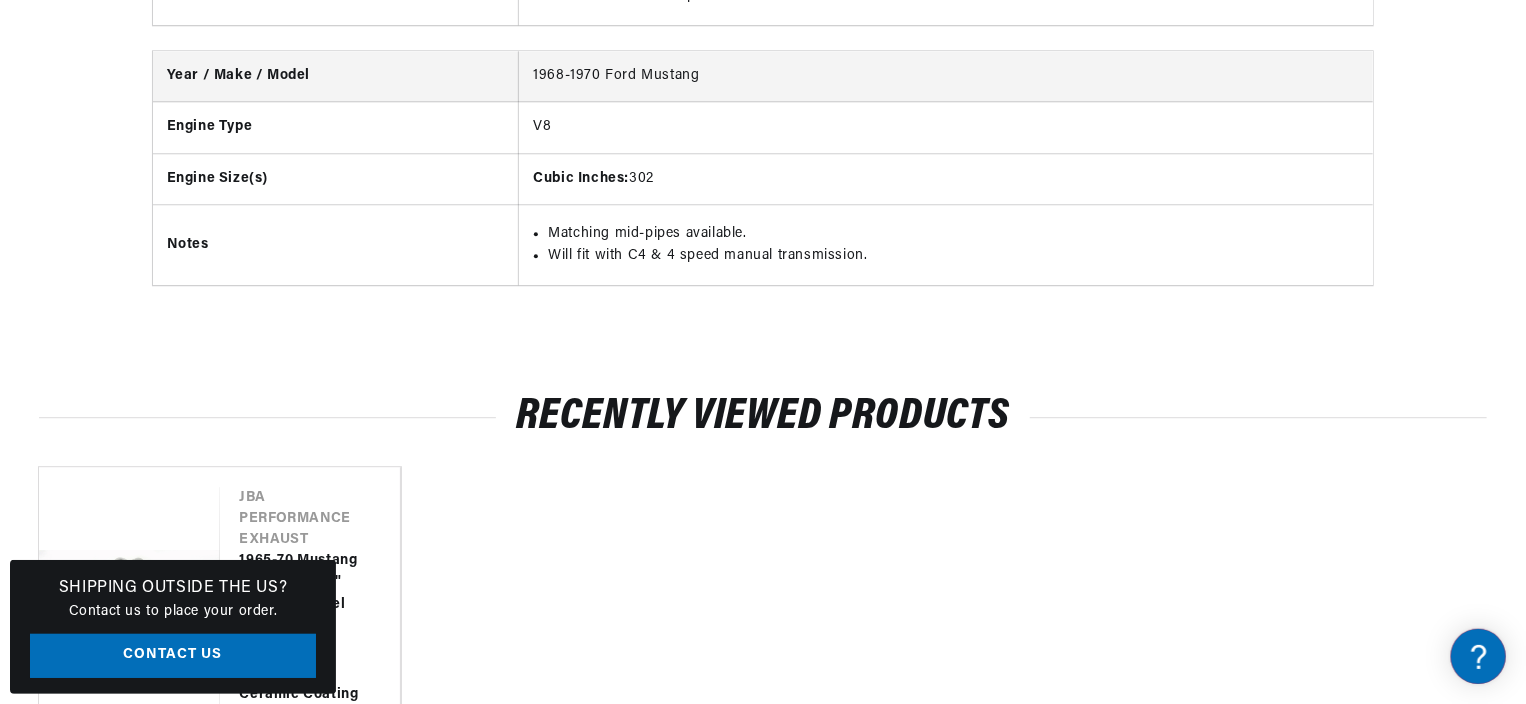 scroll, scrollTop: 2630, scrollLeft: 0, axis: vertical 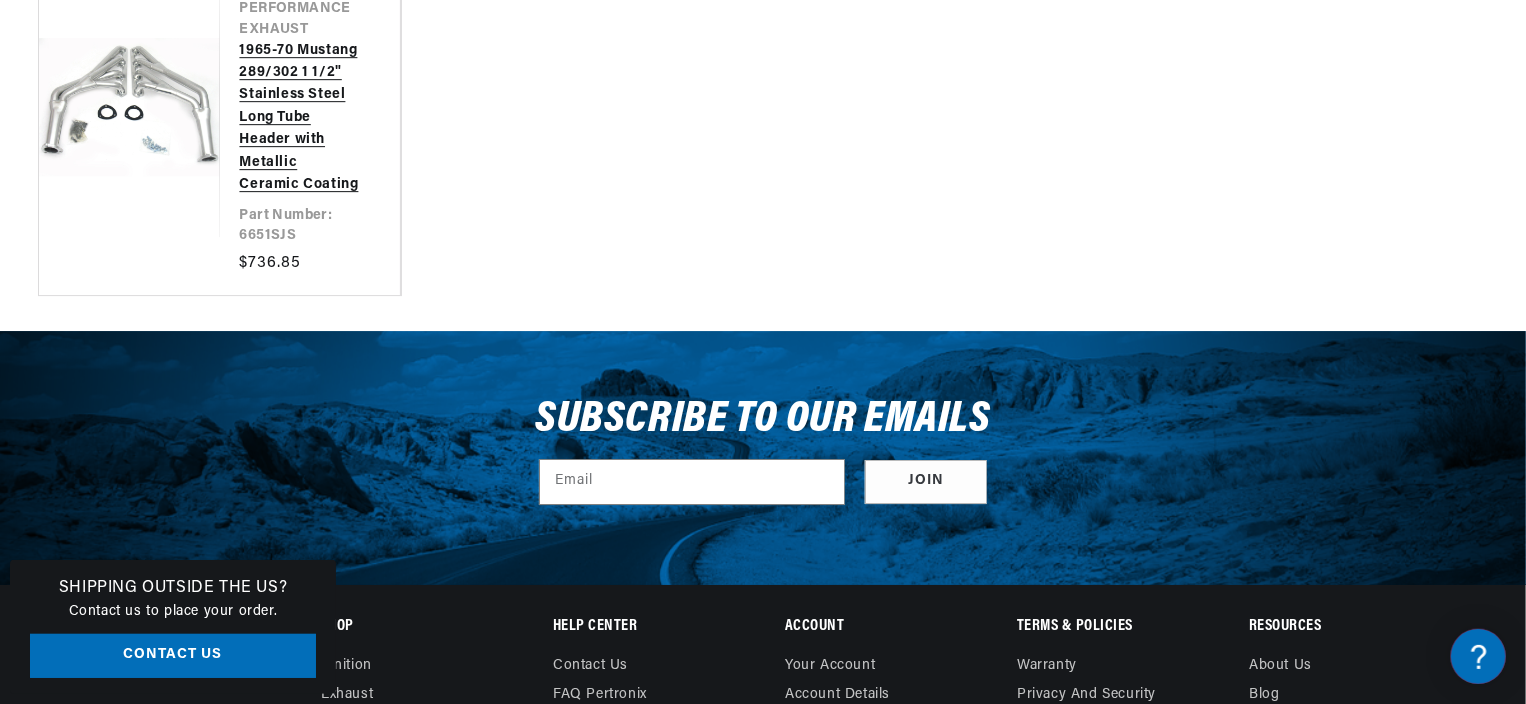 click on "1965-70 Mustang 289/302 1 1/2" Stainless Steel Long Tube Header with Metallic Ceramic Coating" at bounding box center (300, 118) 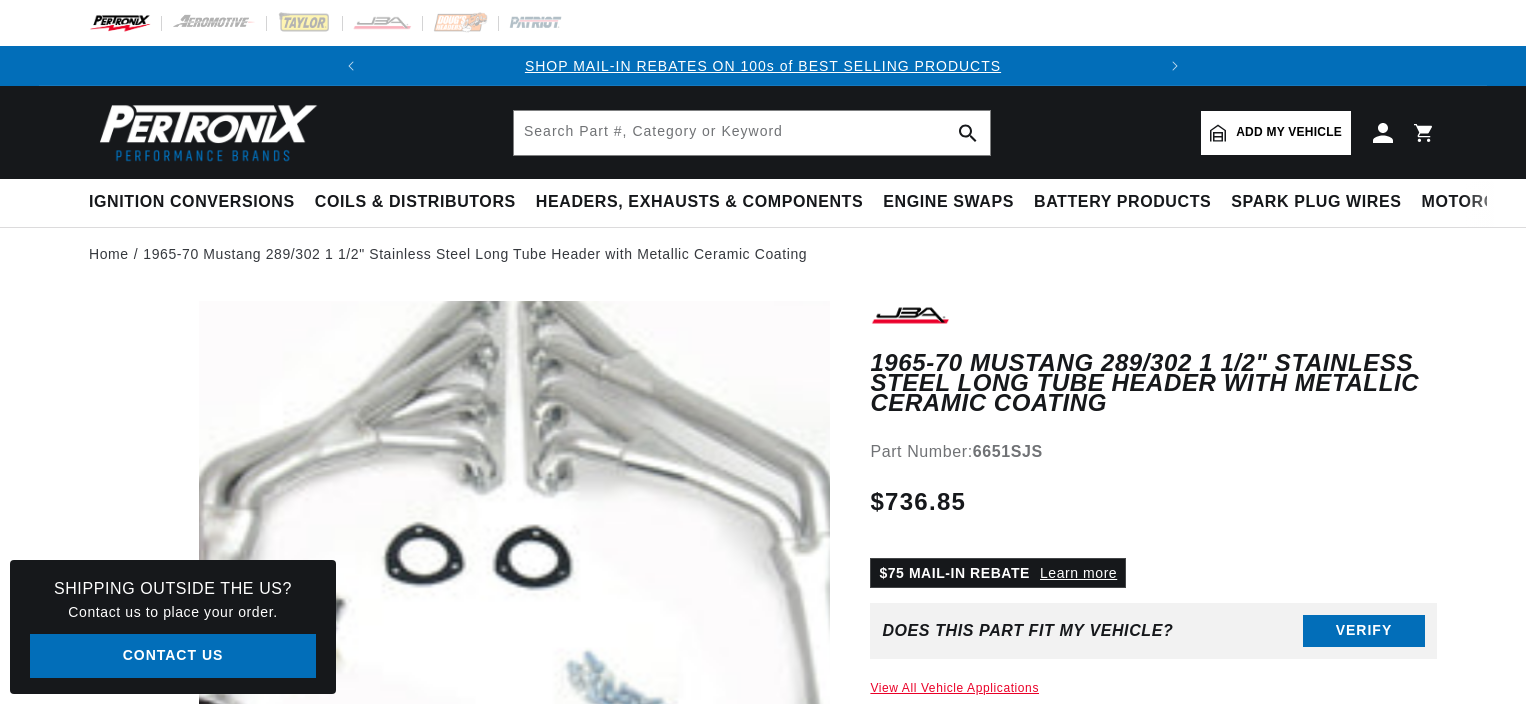 scroll, scrollTop: 0, scrollLeft: 0, axis: both 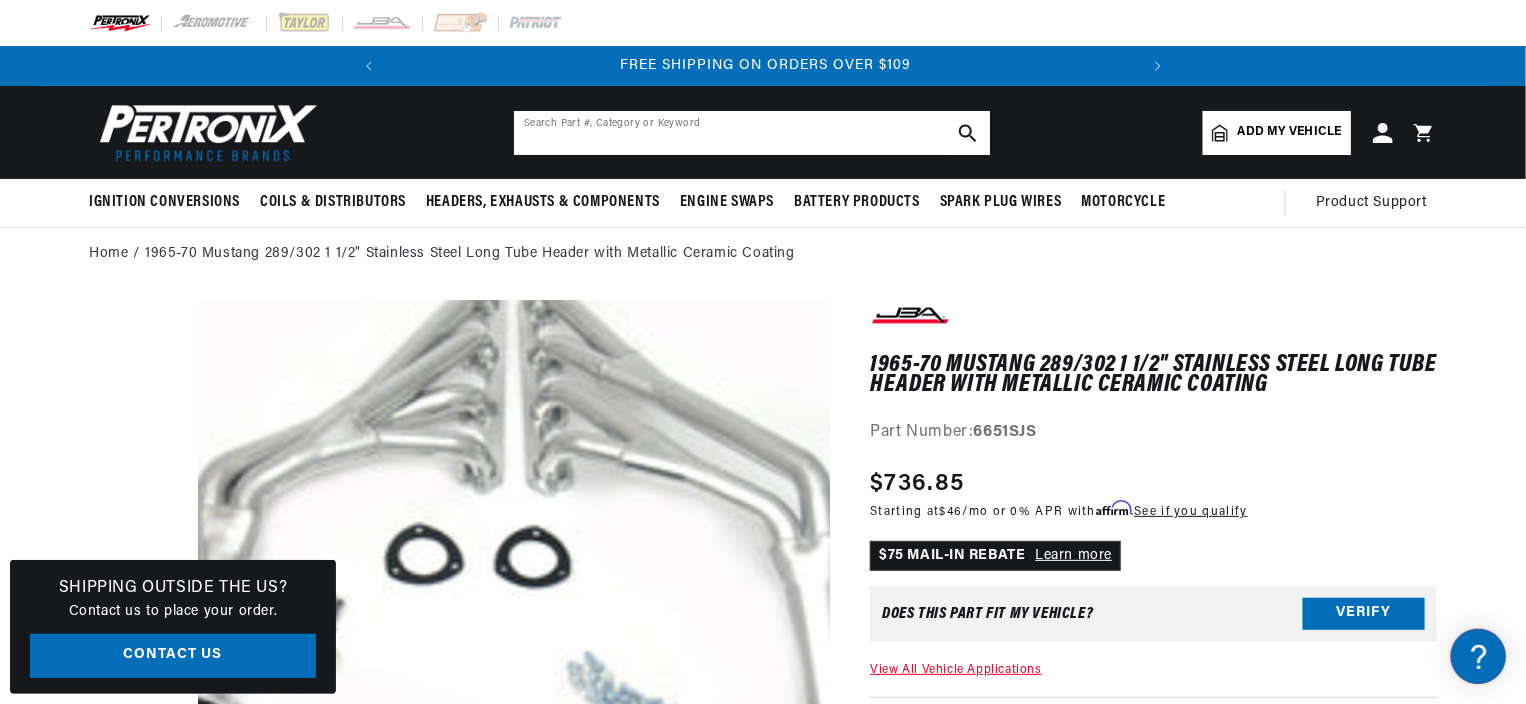 click at bounding box center (752, 133) 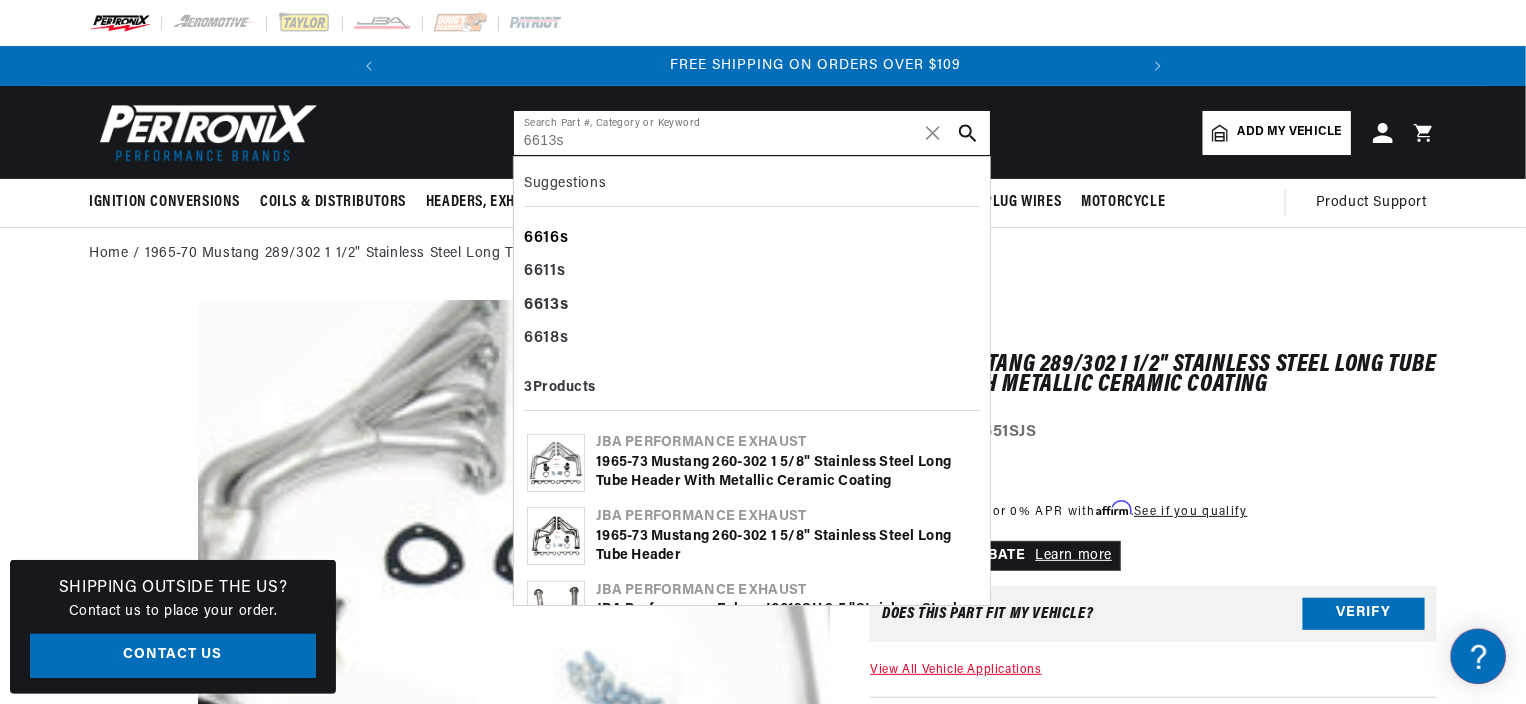 scroll, scrollTop: 0, scrollLeft: 746, axis: horizontal 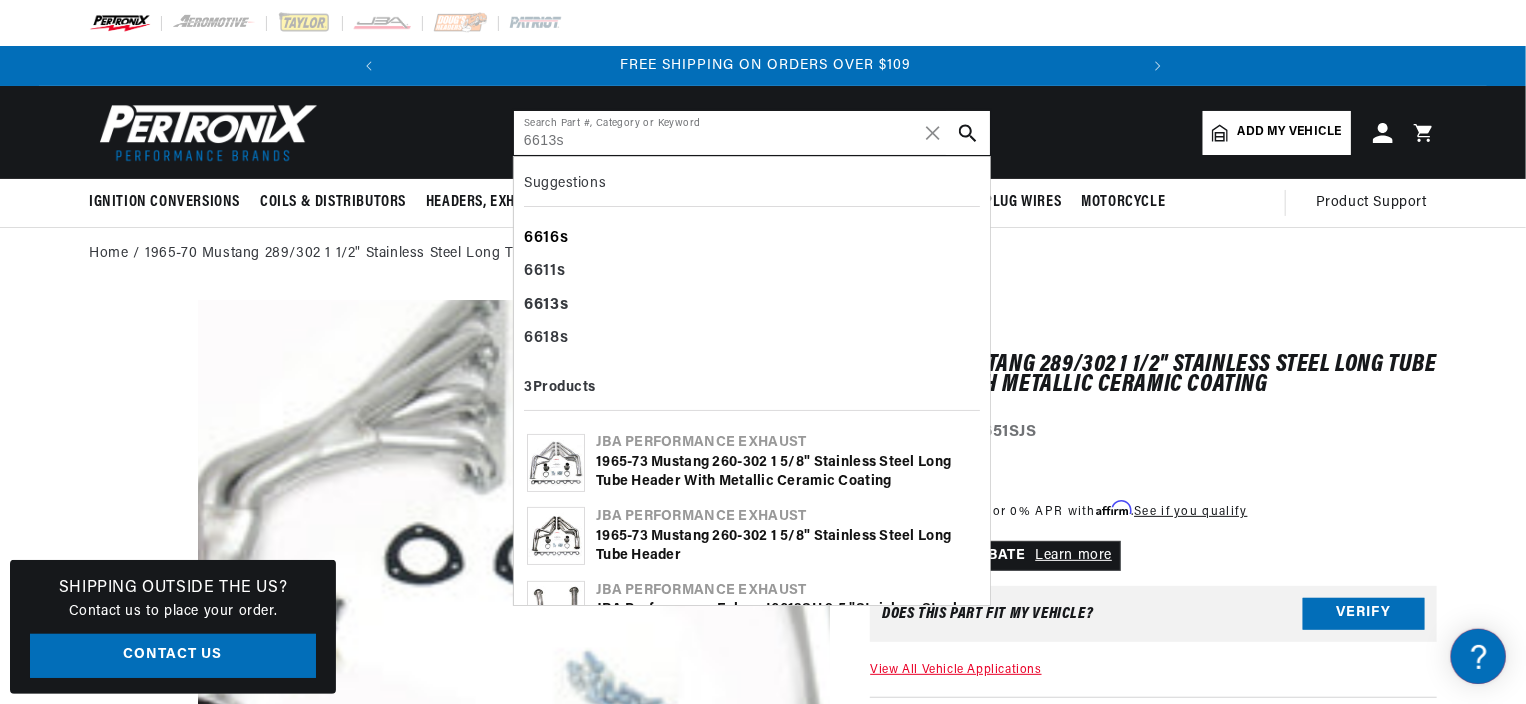 type on "6613s" 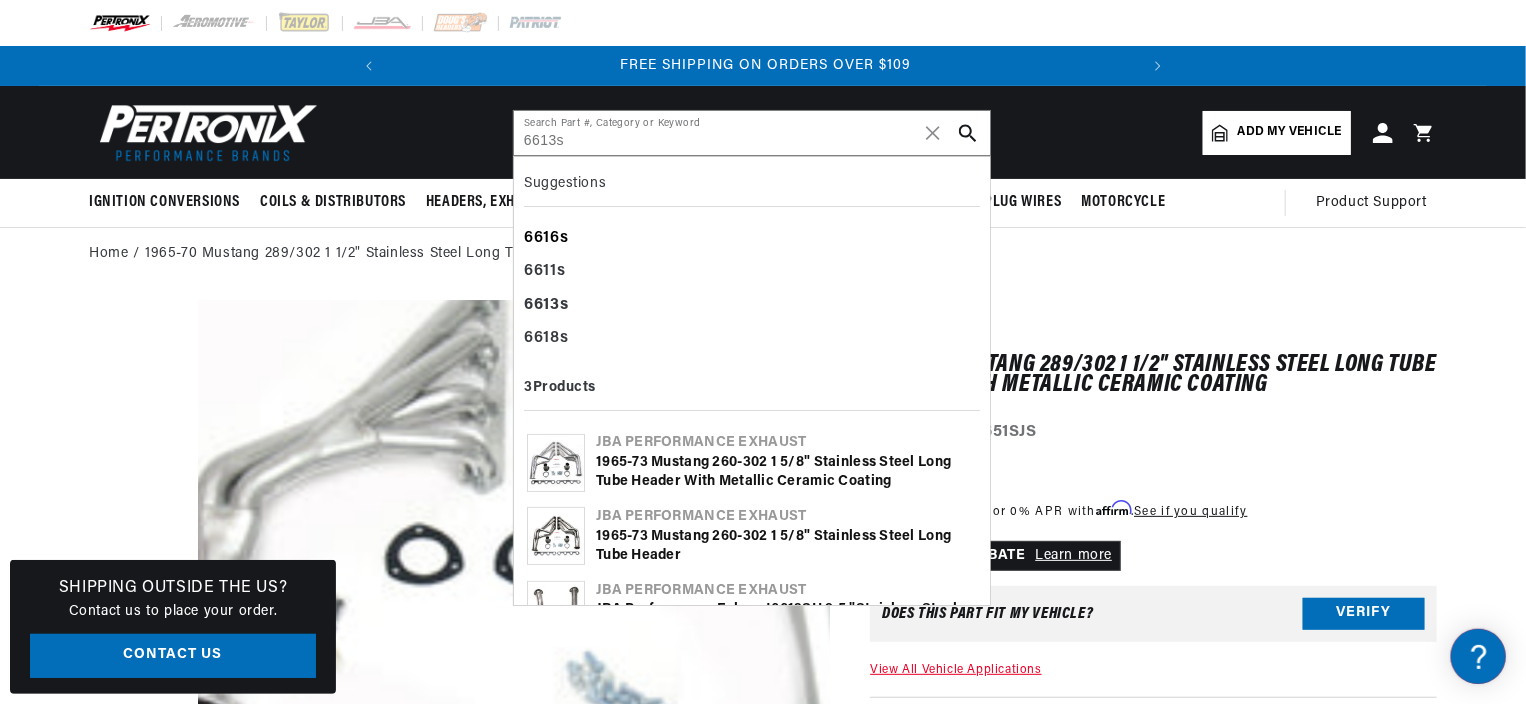 click on "6616s" at bounding box center [752, 239] 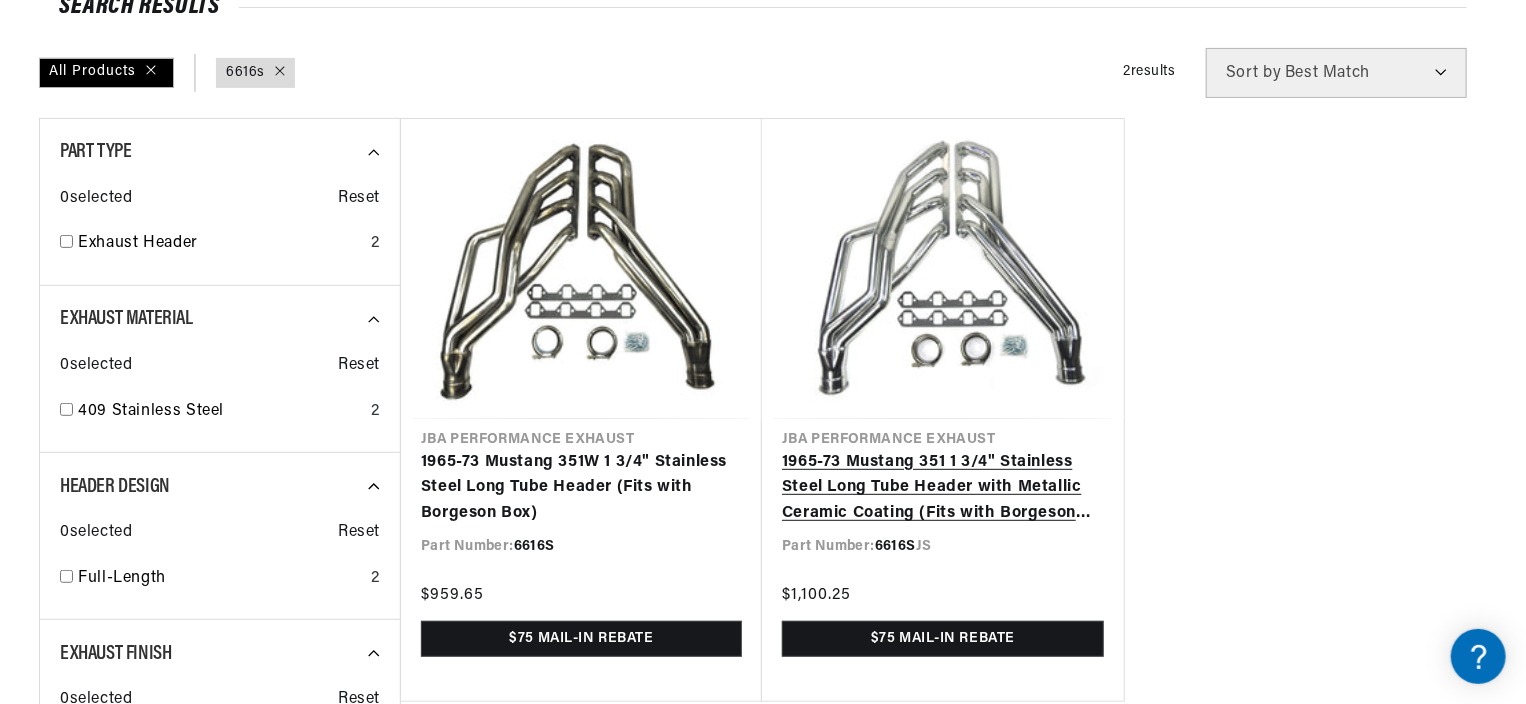 scroll, scrollTop: 300, scrollLeft: 0, axis: vertical 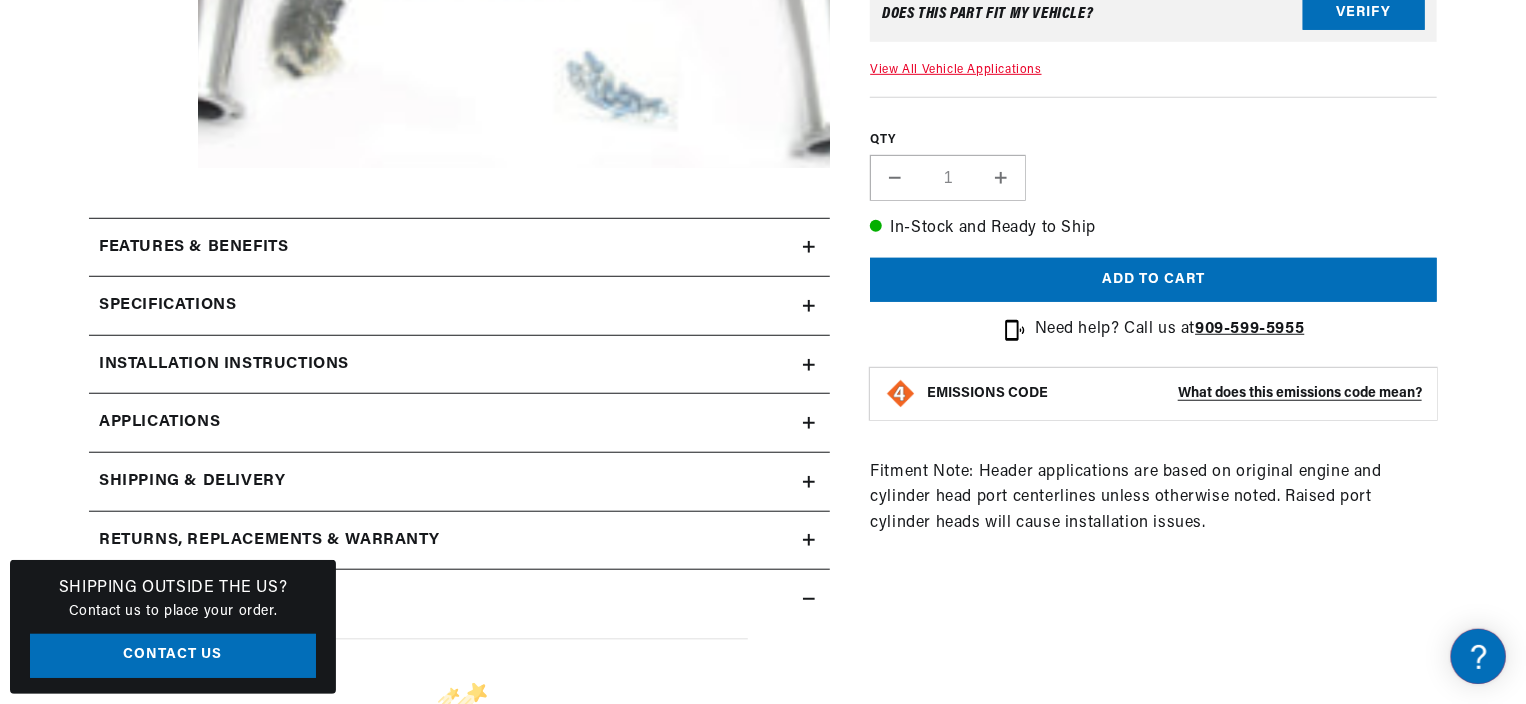 click on "Returns, Replacements & Warranty" at bounding box center [193, 248] 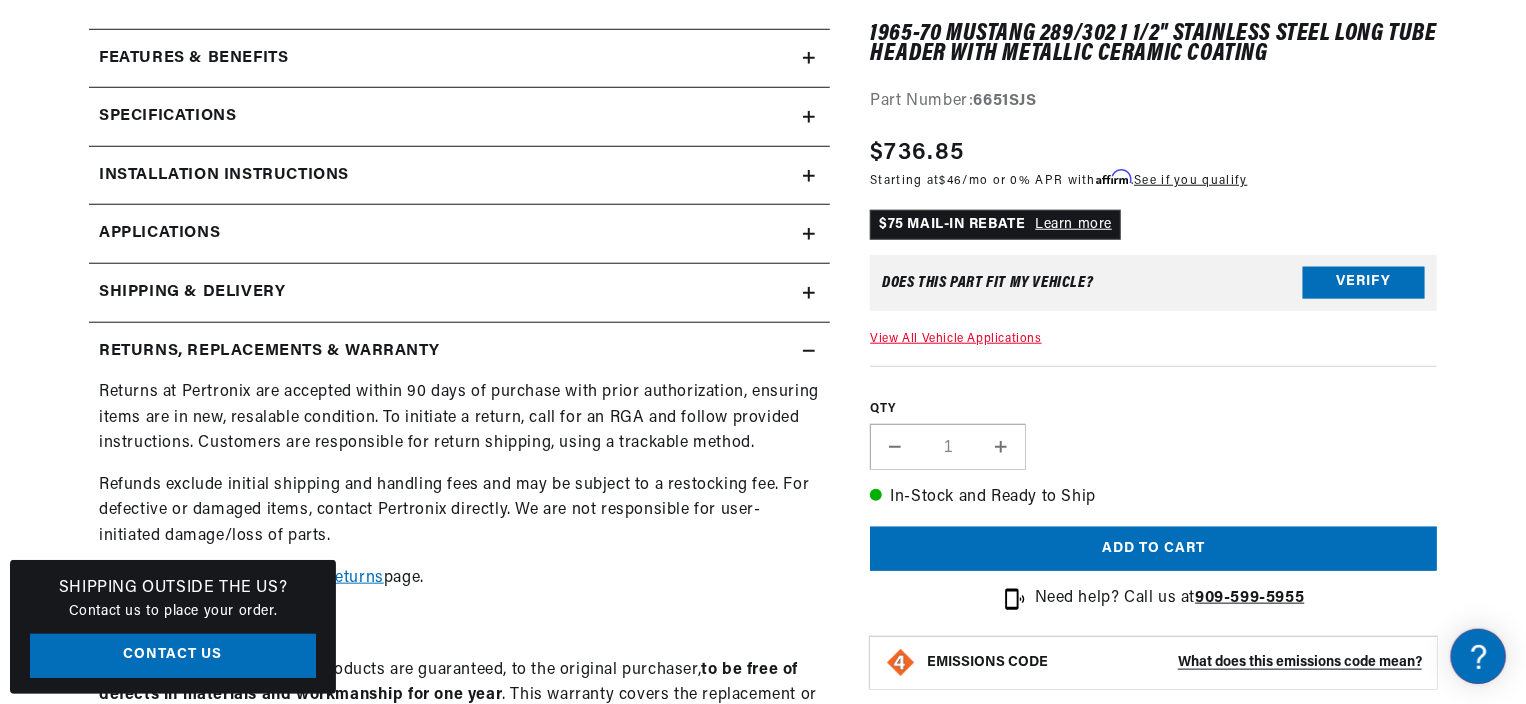 scroll, scrollTop: 800, scrollLeft: 0, axis: vertical 